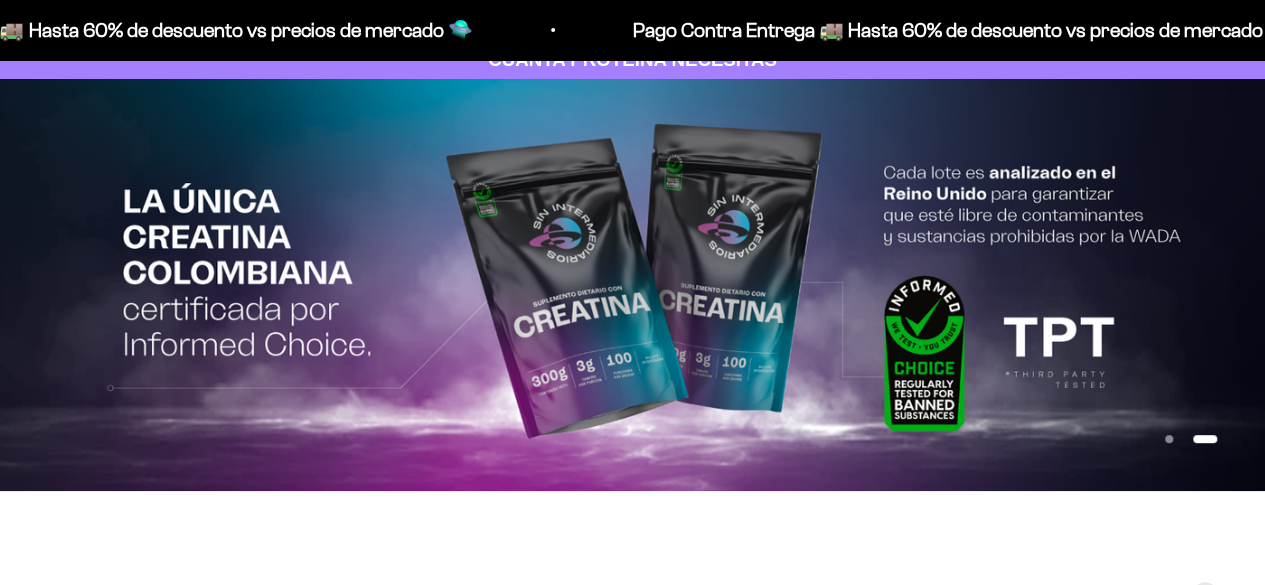 scroll, scrollTop: 0, scrollLeft: 0, axis: both 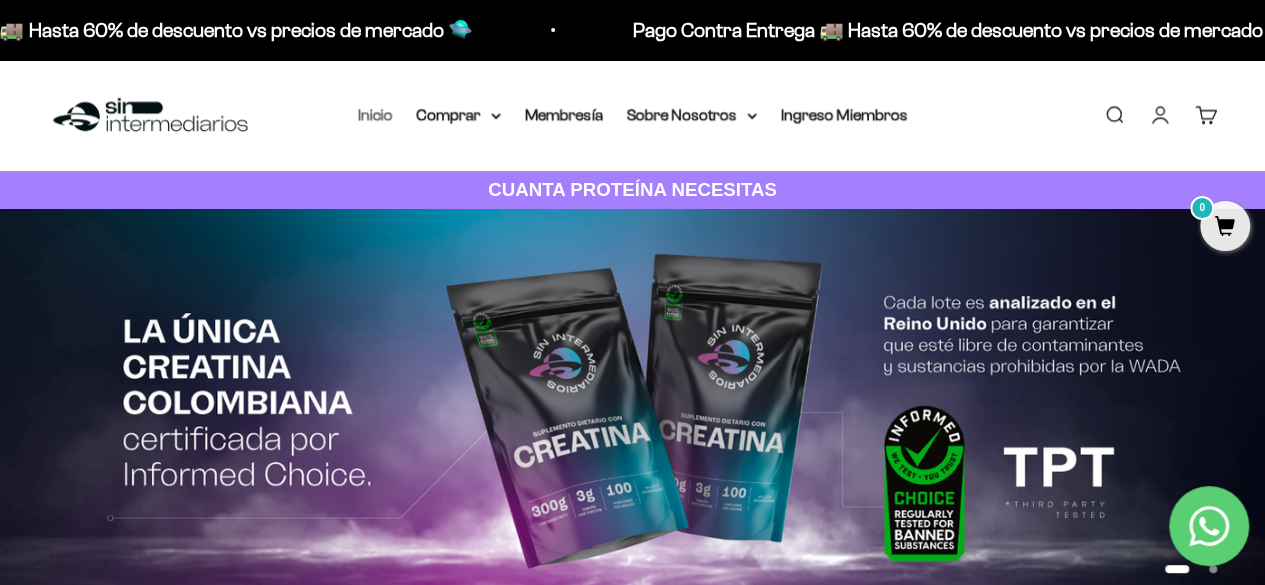 click on "Inicio" at bounding box center [375, 114] 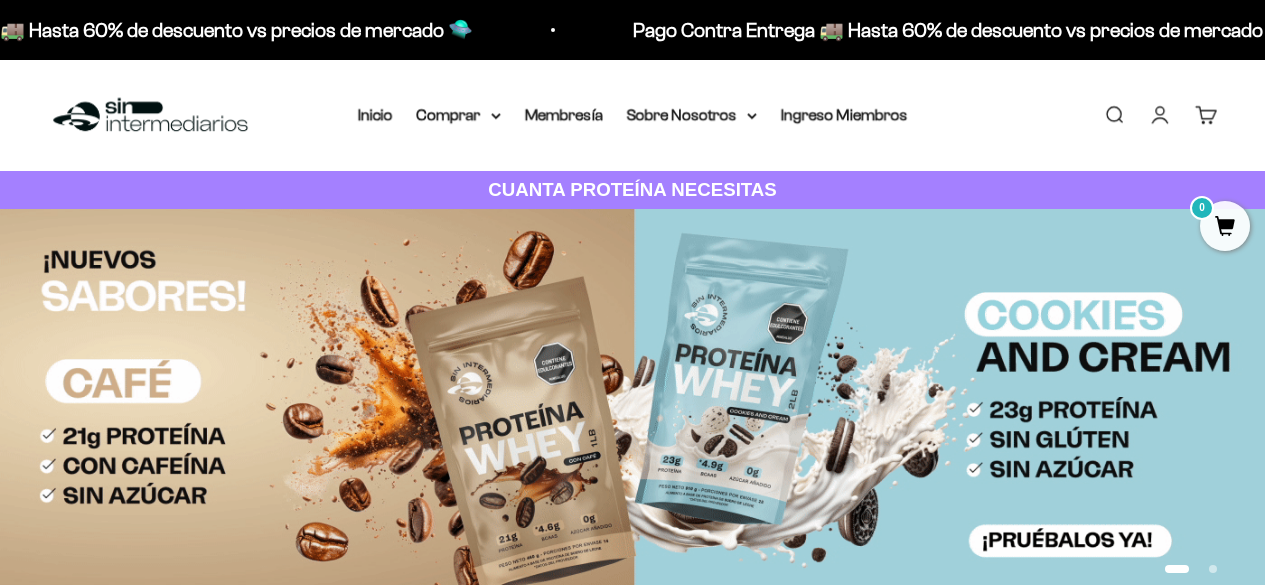 scroll, scrollTop: 0, scrollLeft: 0, axis: both 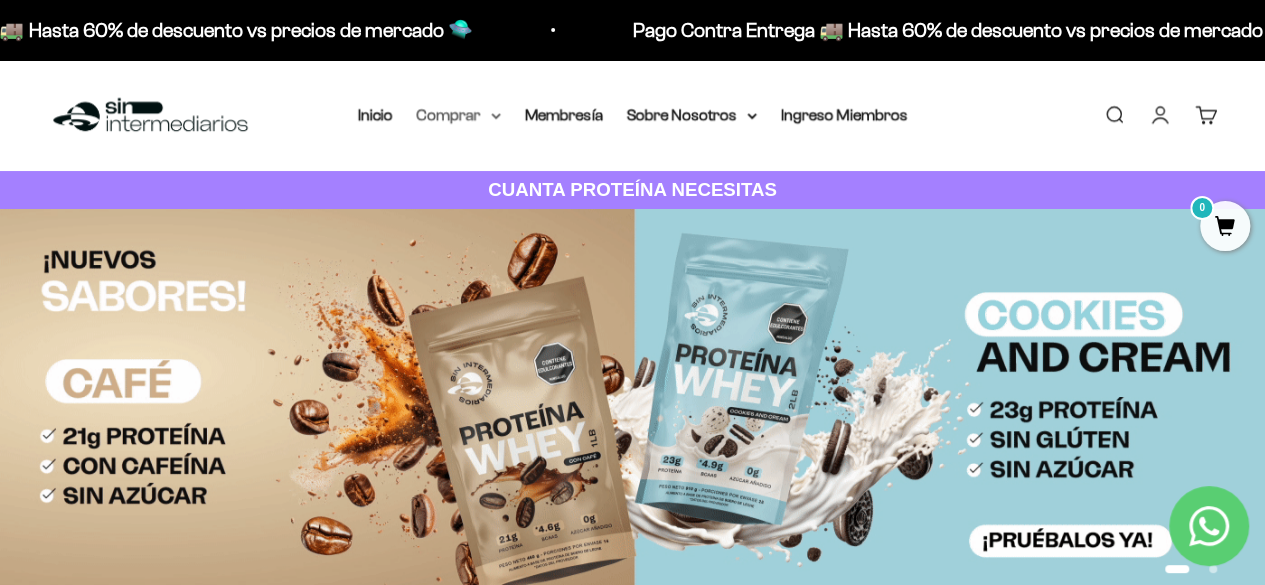 click 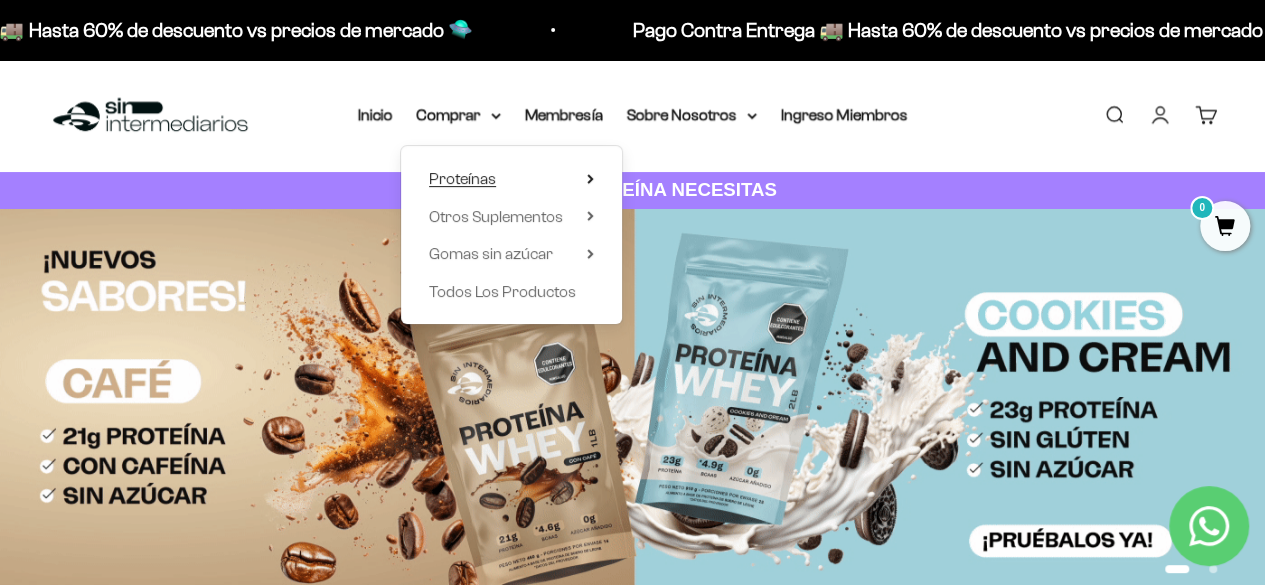 click 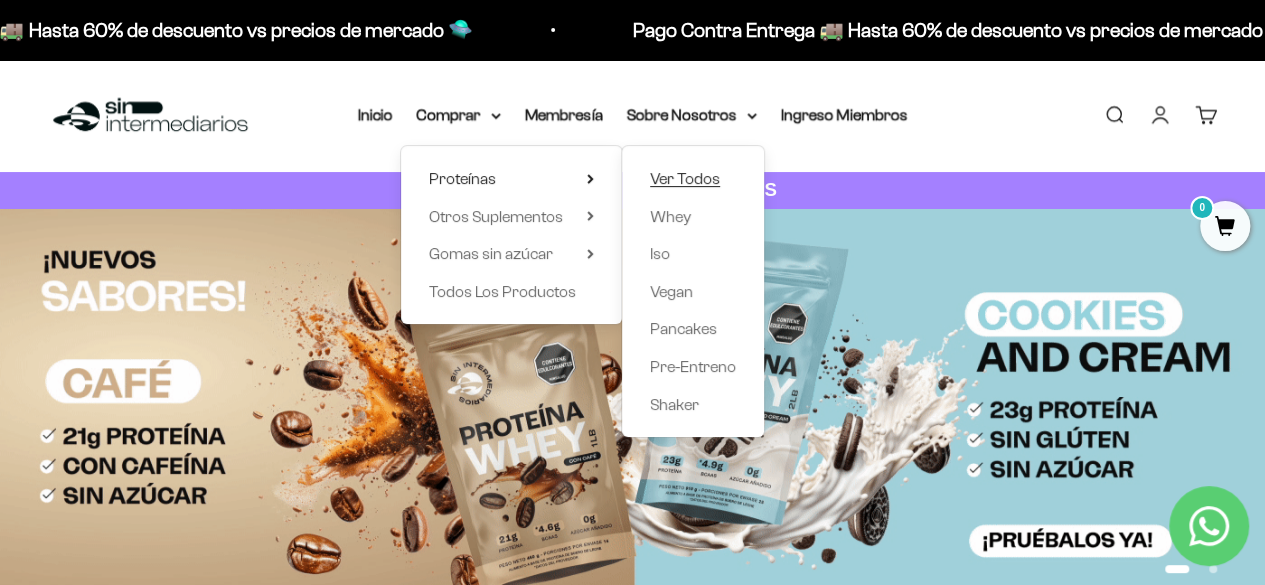 click on "Ver Todos" at bounding box center [685, 178] 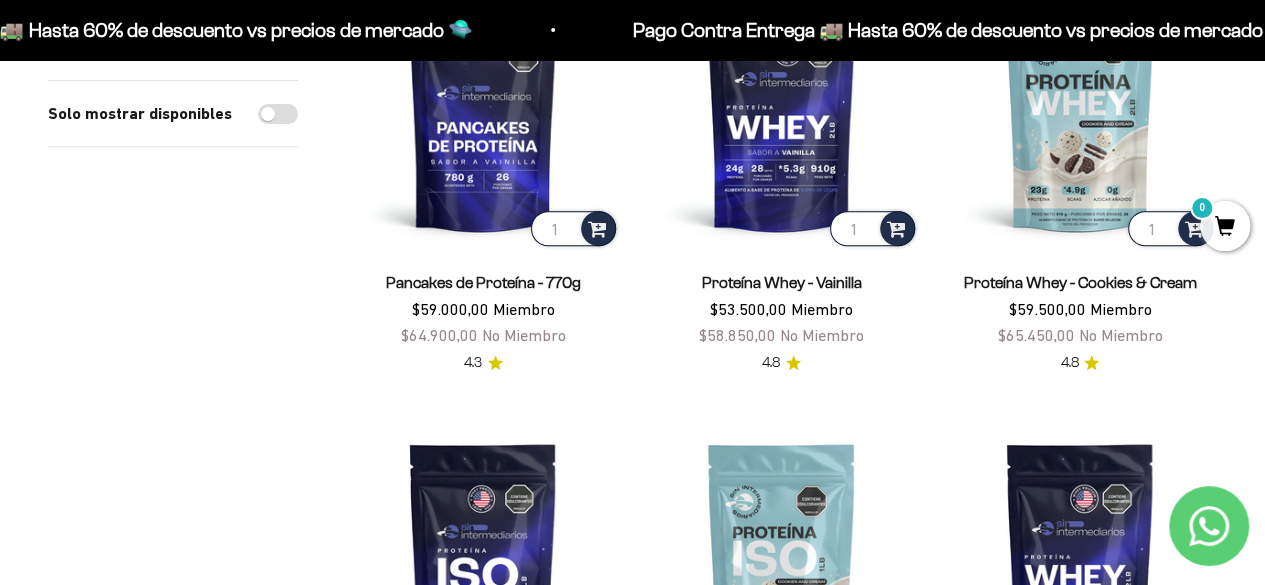 scroll, scrollTop: 0, scrollLeft: 0, axis: both 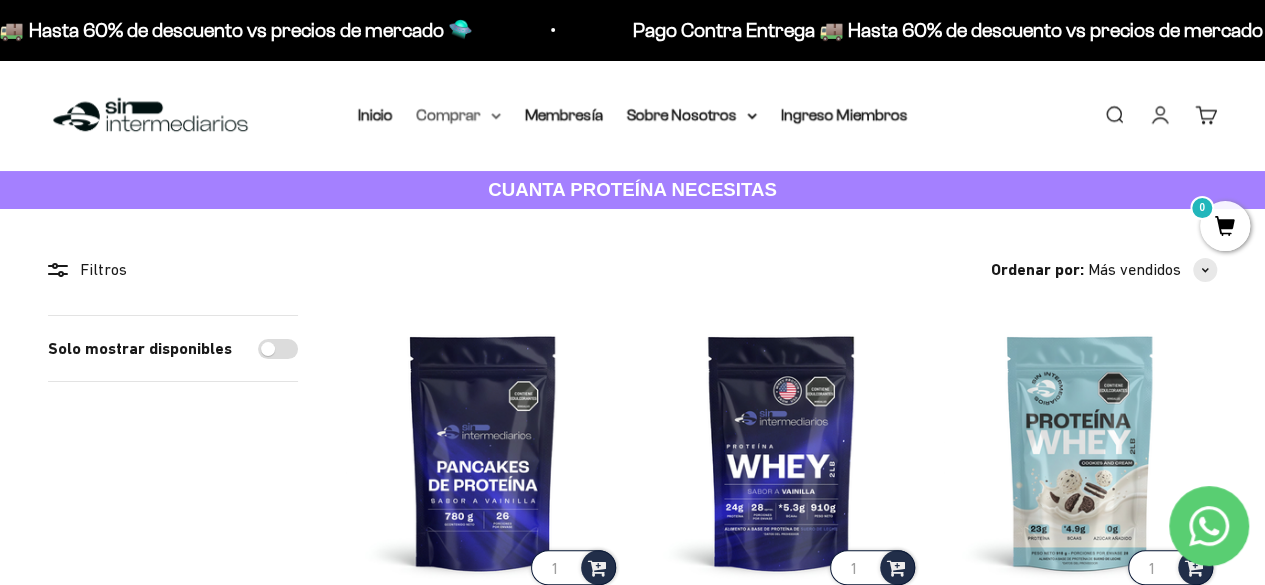 click on "Comprar" at bounding box center [459, 115] 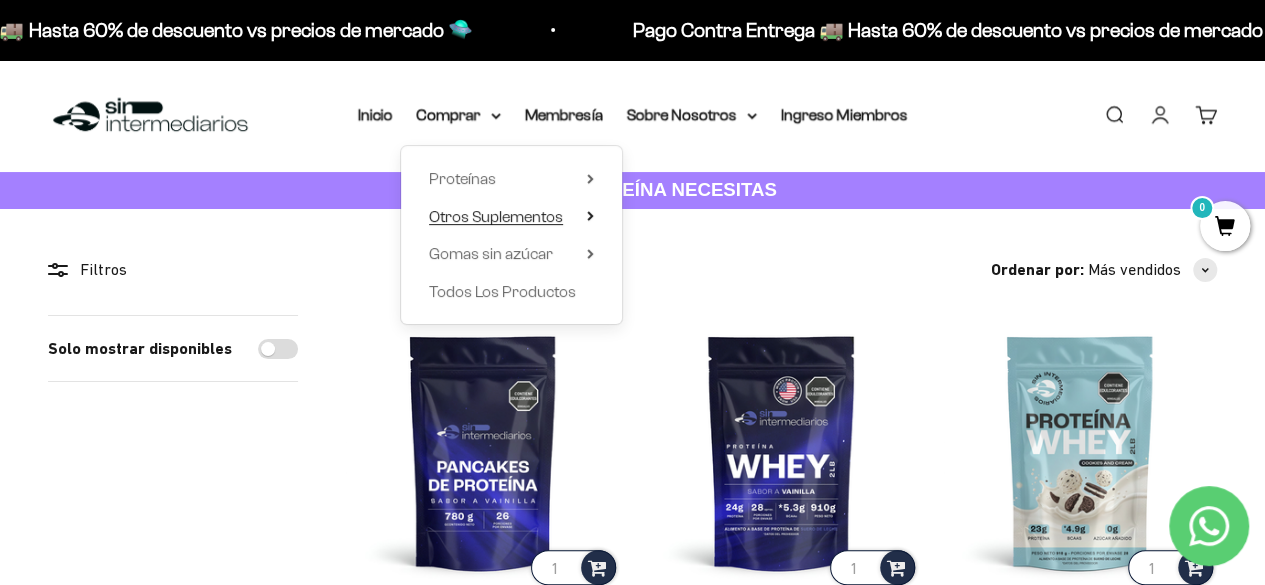 click 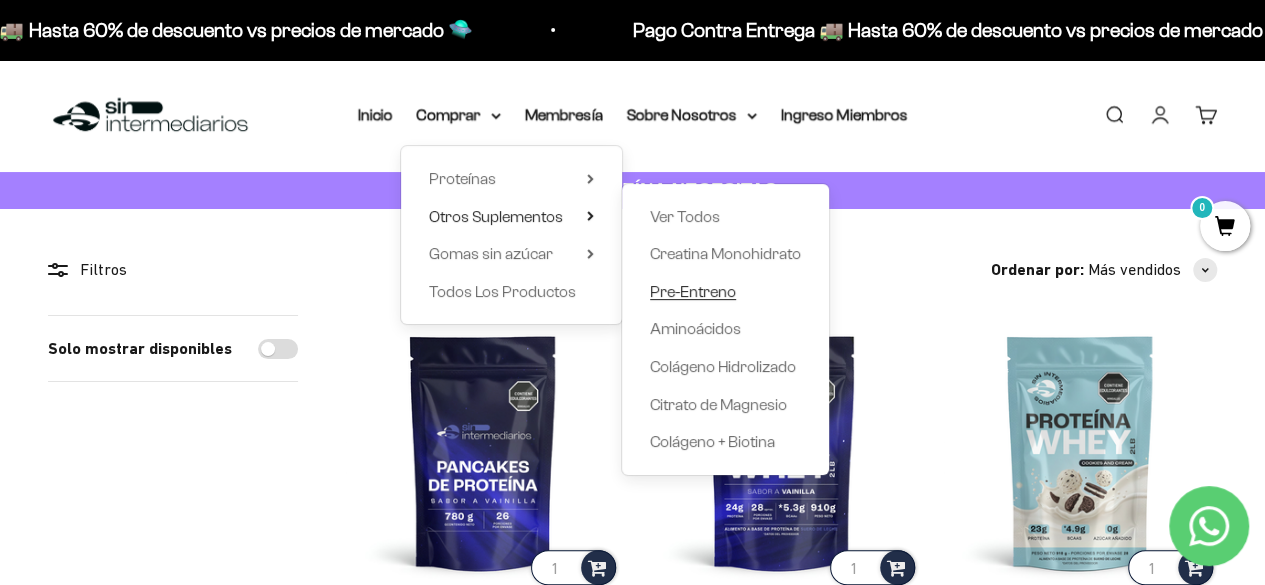 click on "Pre-Entreno" at bounding box center [693, 291] 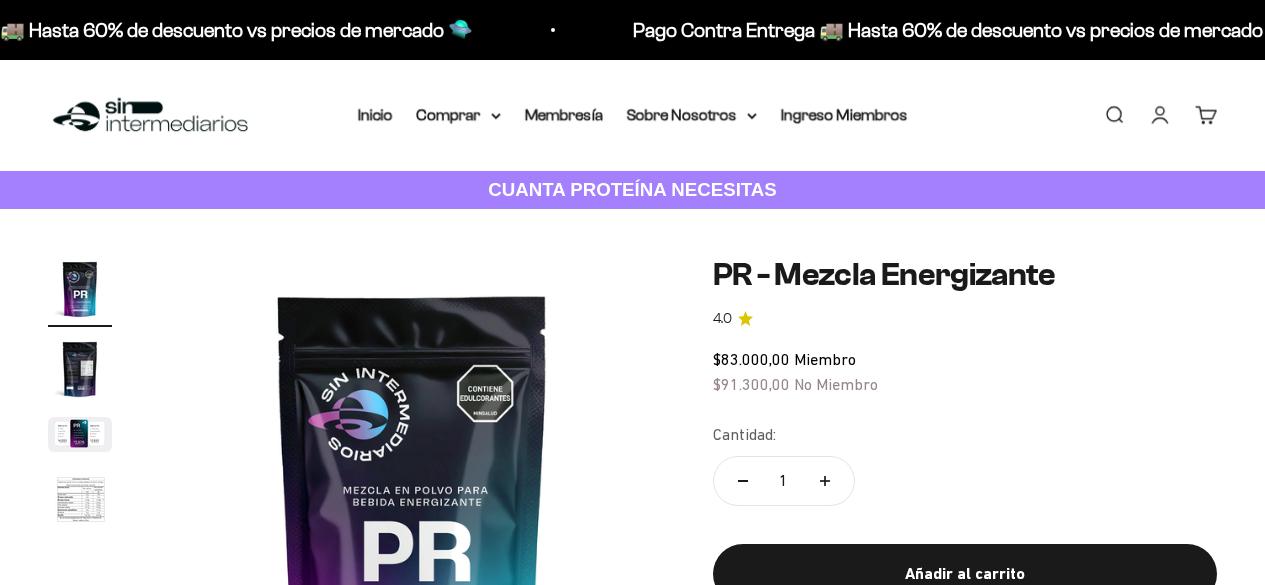 scroll, scrollTop: 0, scrollLeft: 0, axis: both 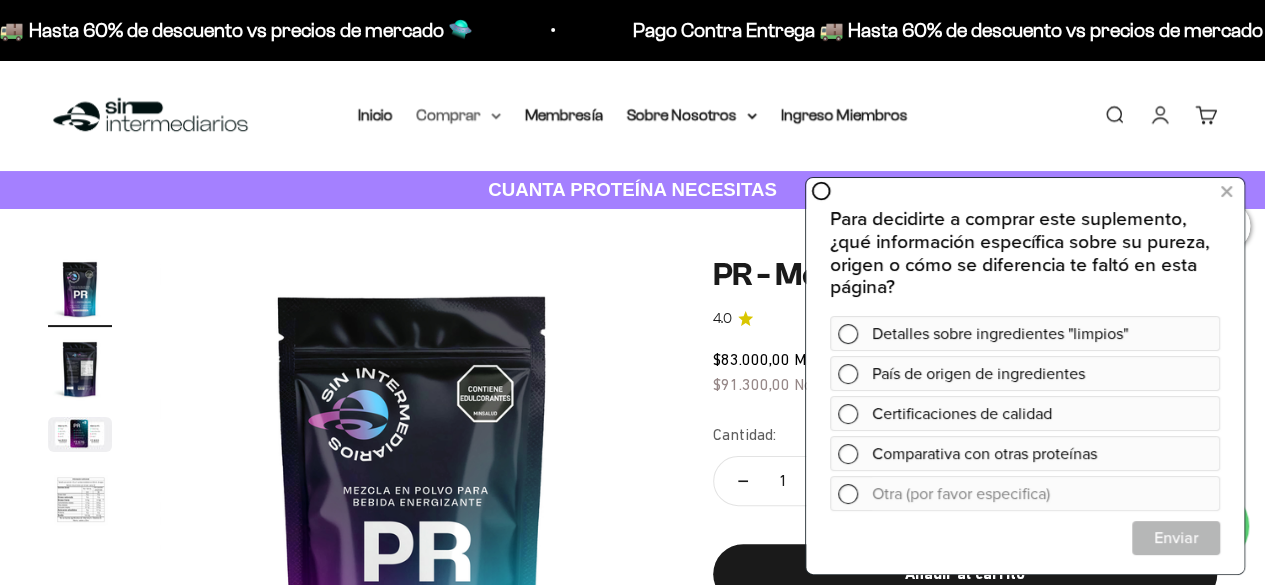 click 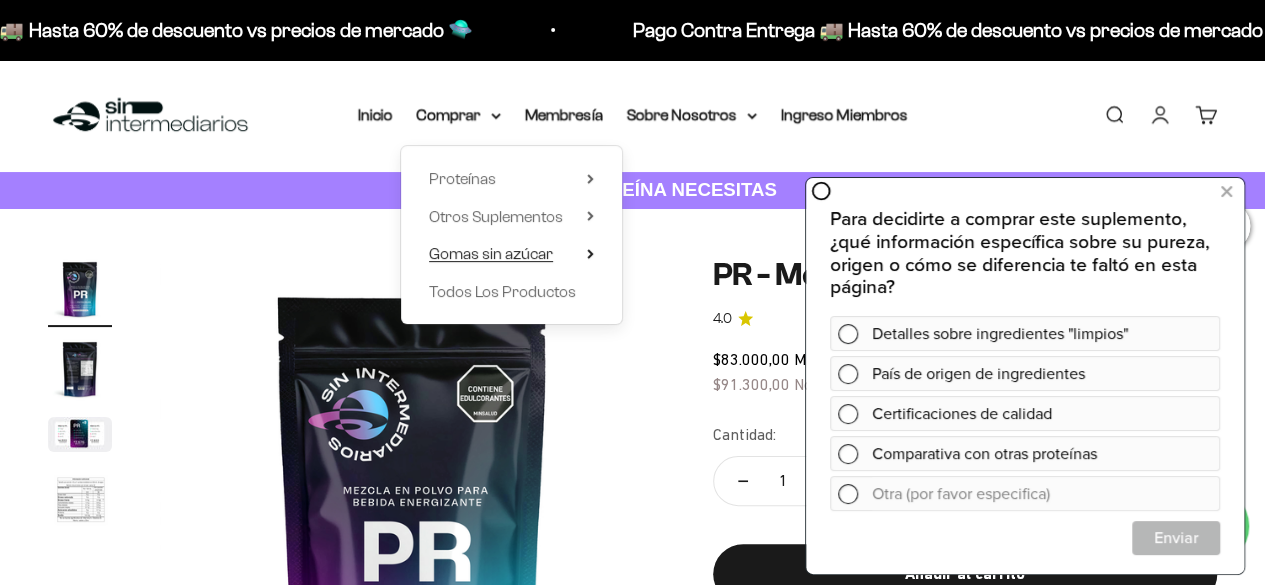 click 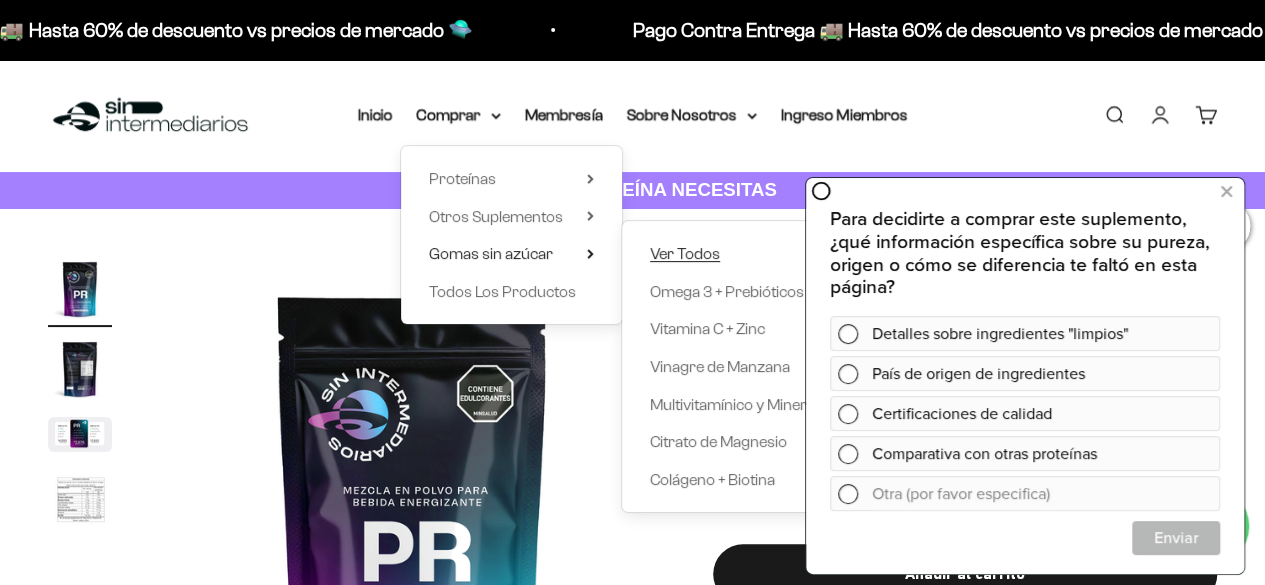 click on "Ver Todos" at bounding box center [685, 253] 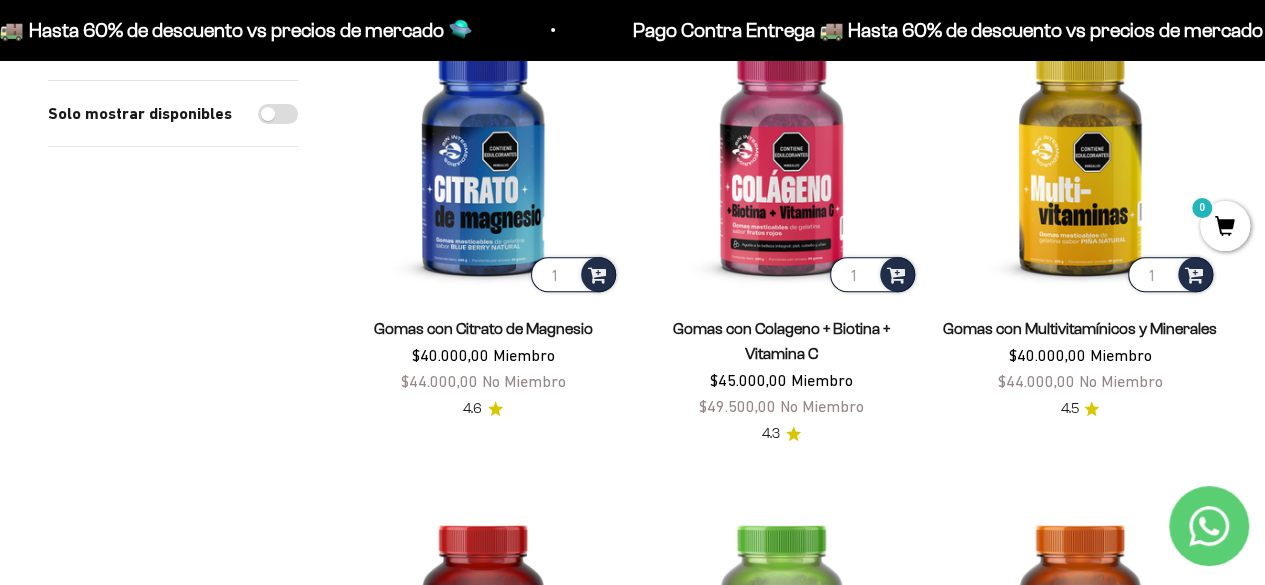 scroll, scrollTop: 292, scrollLeft: 0, axis: vertical 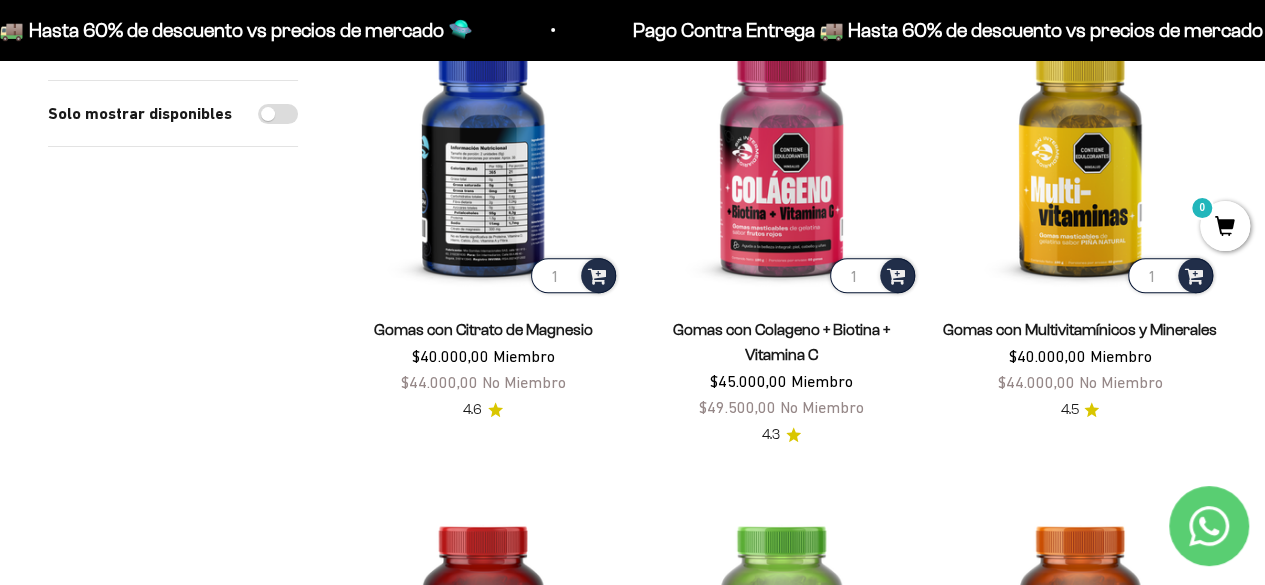 click at bounding box center [483, 160] 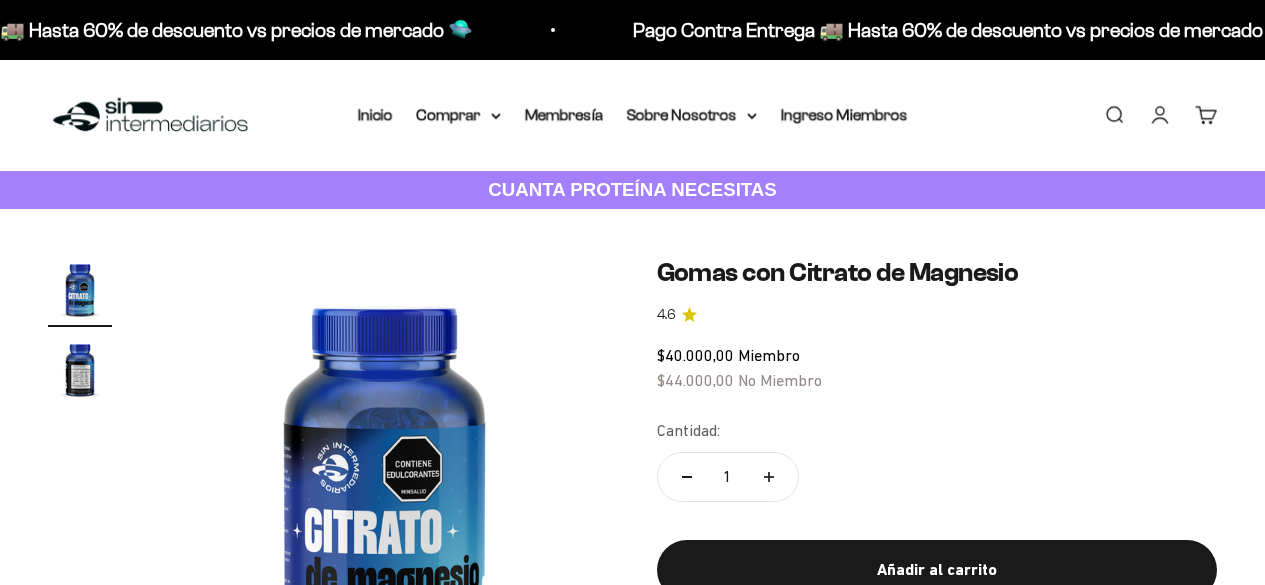 scroll, scrollTop: 0, scrollLeft: 0, axis: both 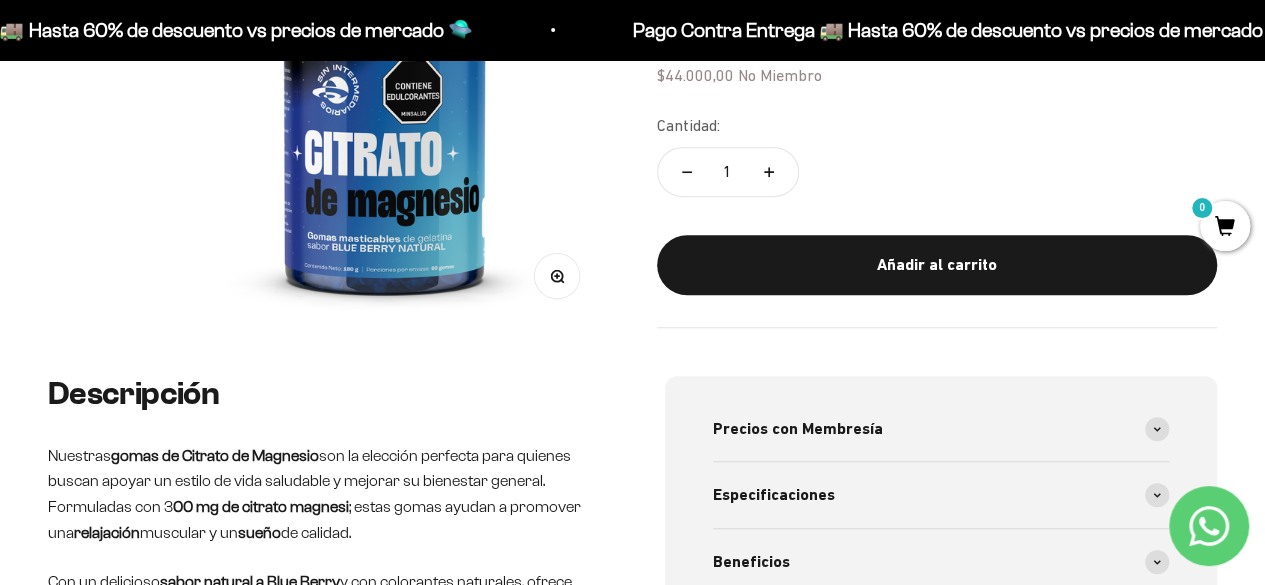 click at bounding box center (384, 103) 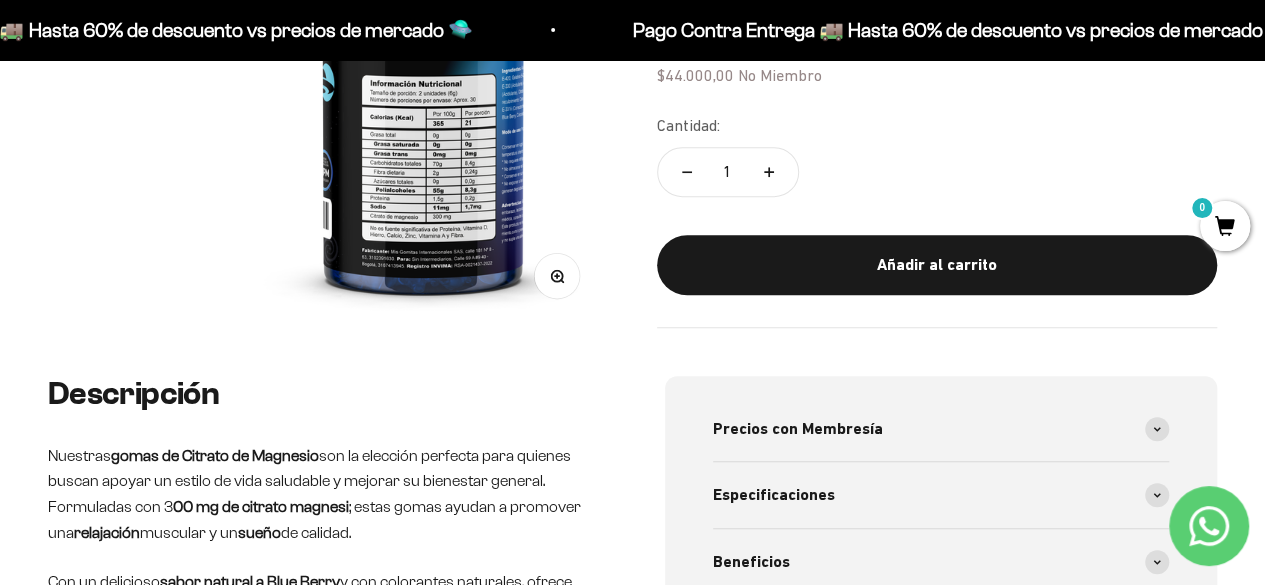scroll, scrollTop: 0, scrollLeft: 460, axis: horizontal 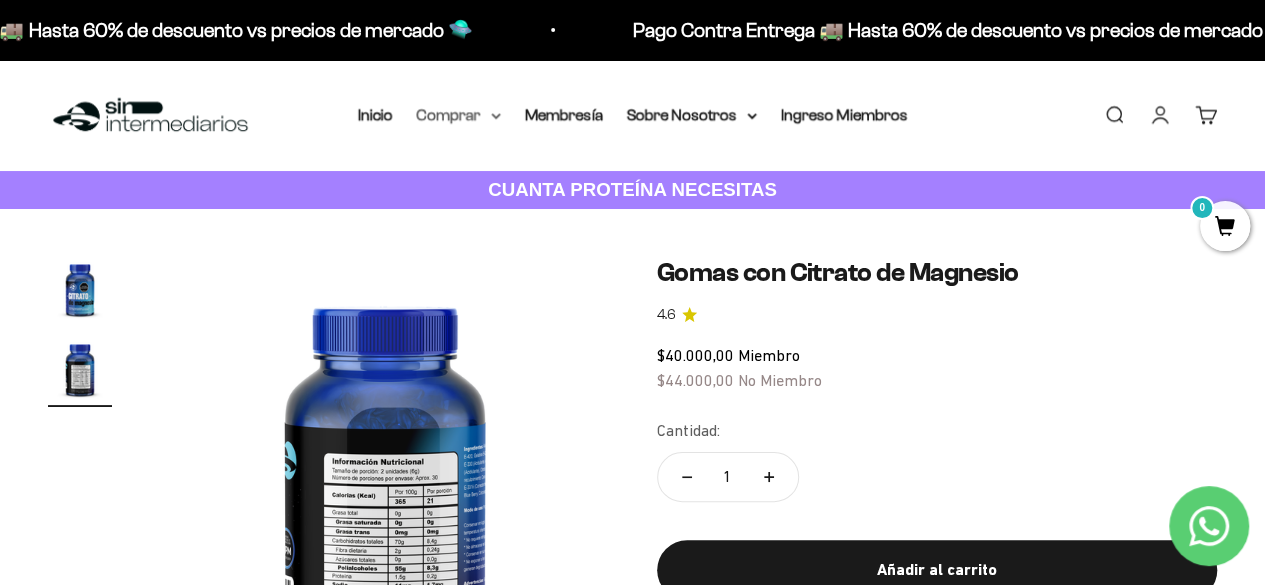 click 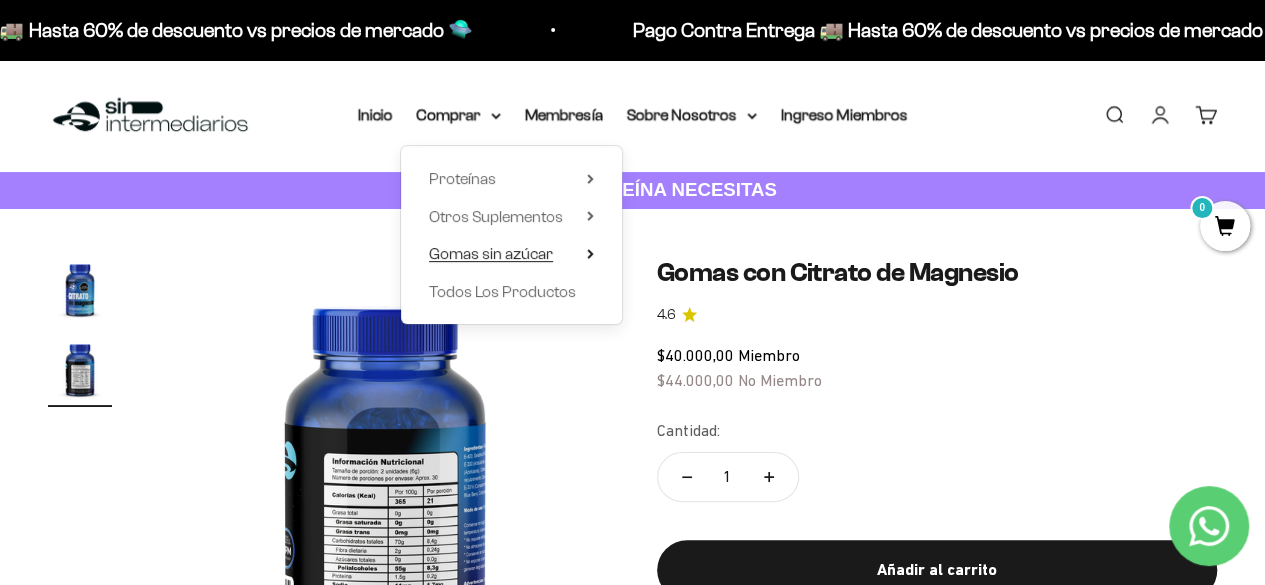 click on "Gomas sin azúcar" at bounding box center [511, 254] 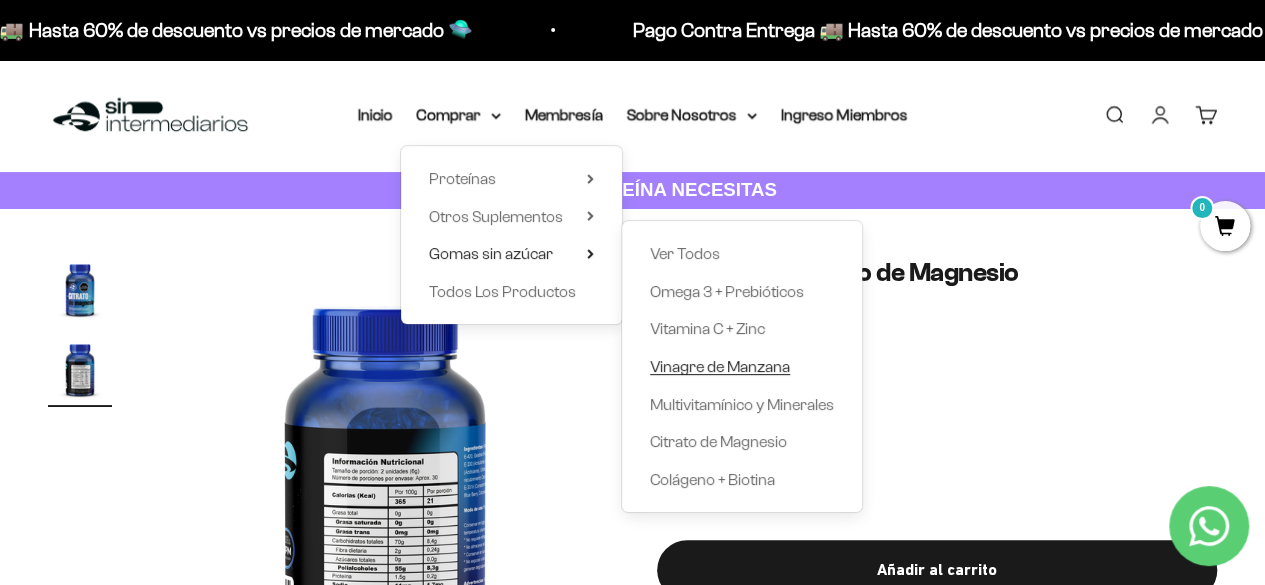 click on "Vinagre de Manzana" at bounding box center (720, 366) 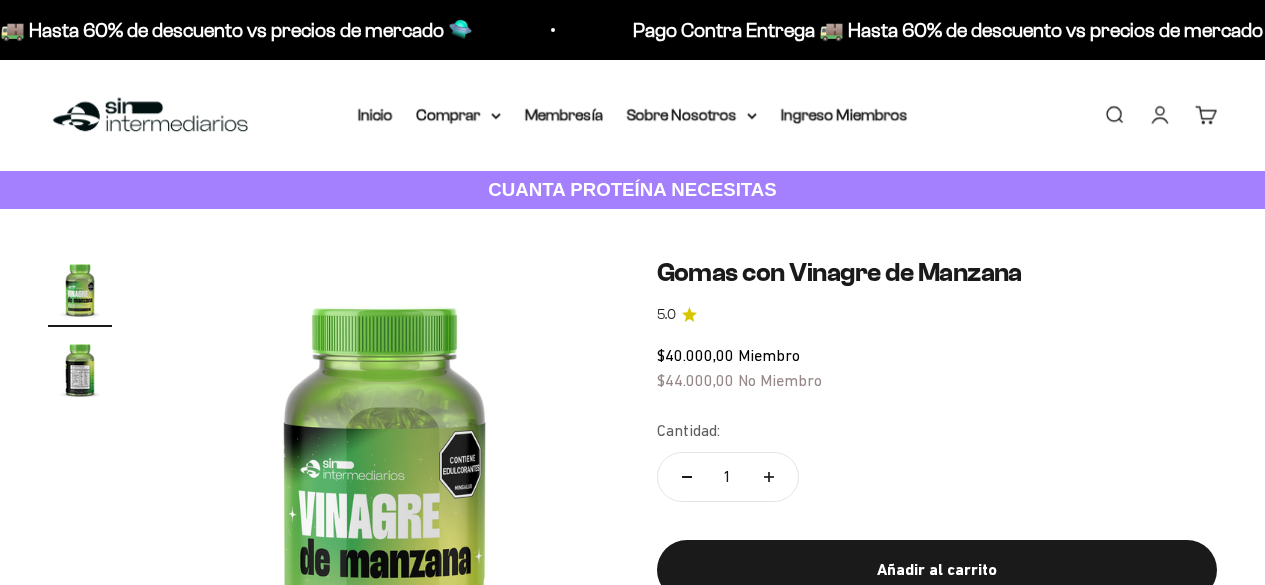 scroll, scrollTop: 0, scrollLeft: 0, axis: both 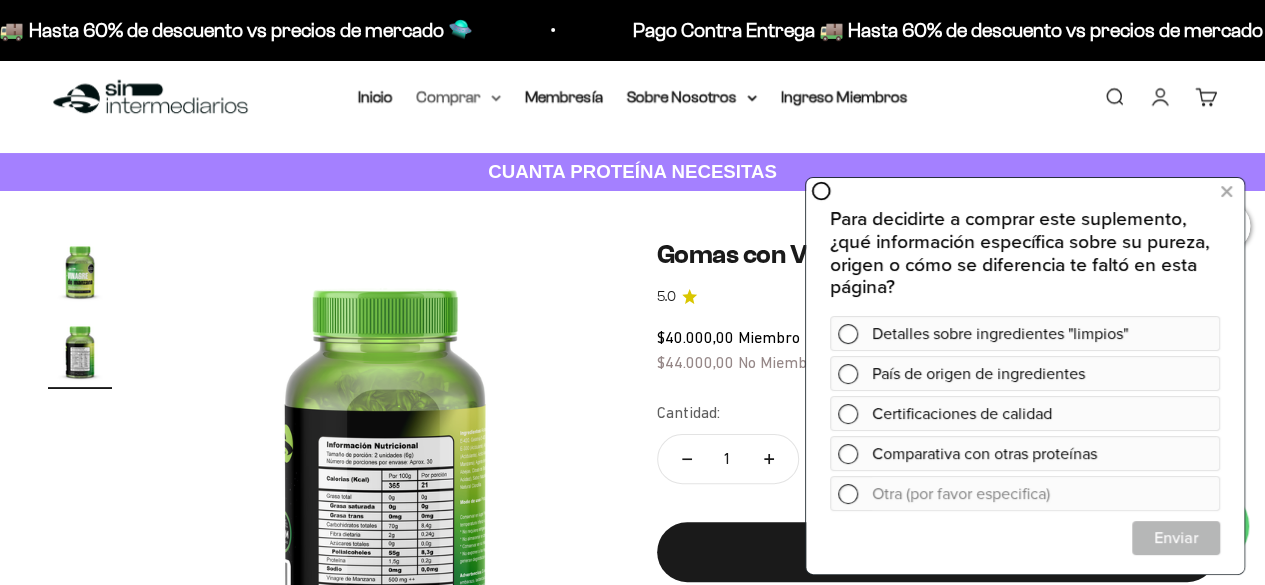 click on "Comprar" at bounding box center [459, 97] 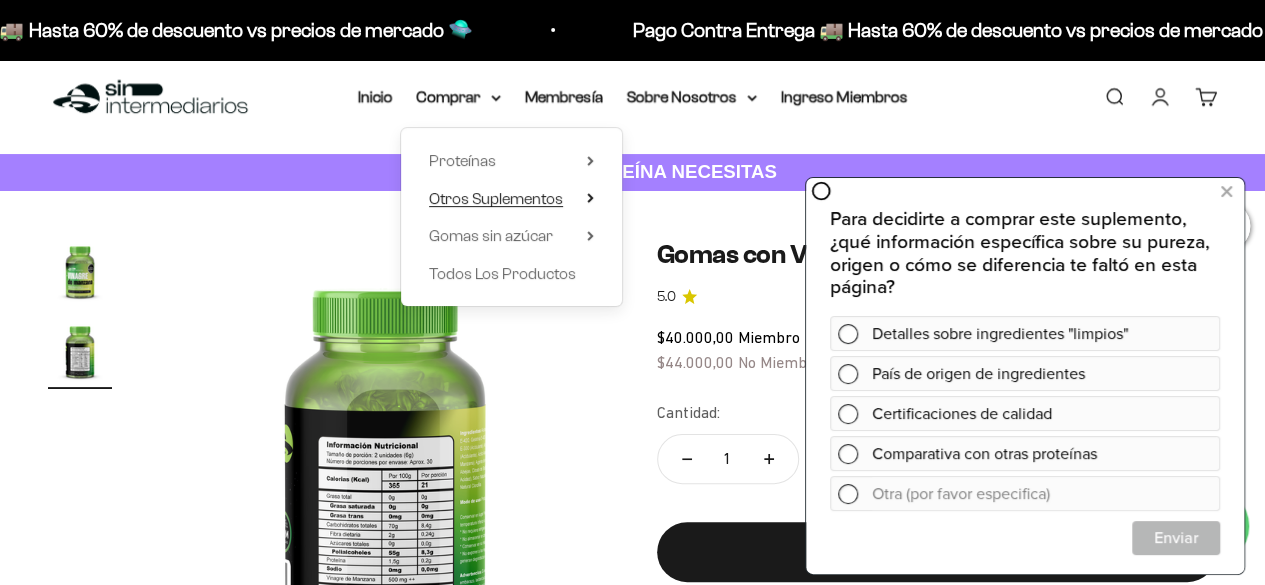 click on "Otros Suplementos" at bounding box center [511, 199] 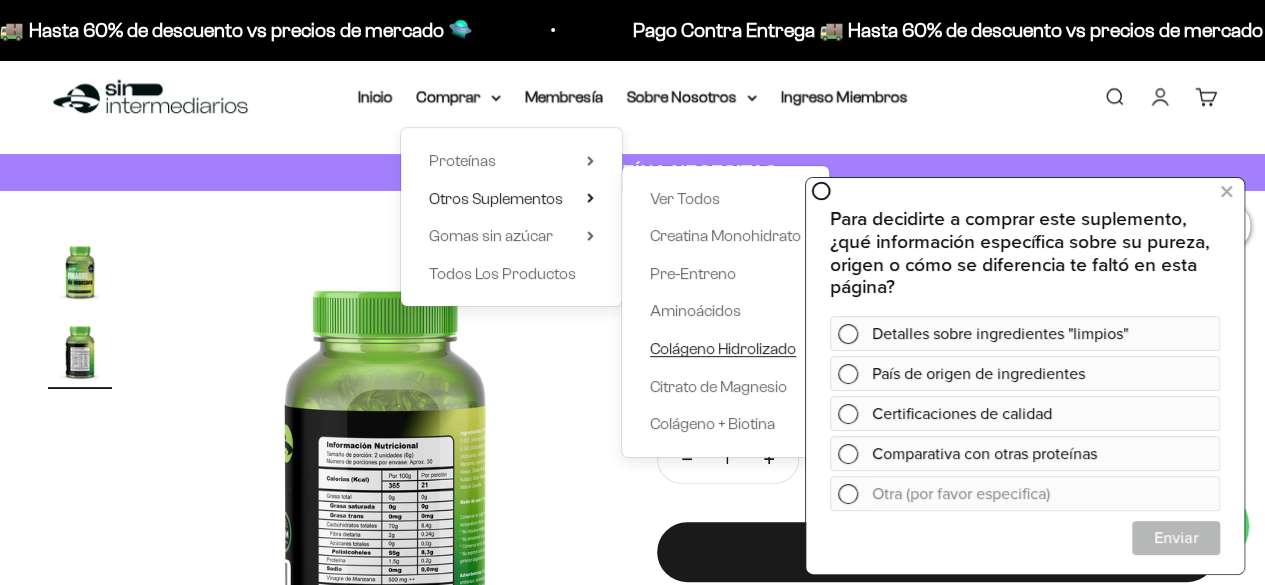 click on "Colágeno Hidrolizado" at bounding box center [723, 348] 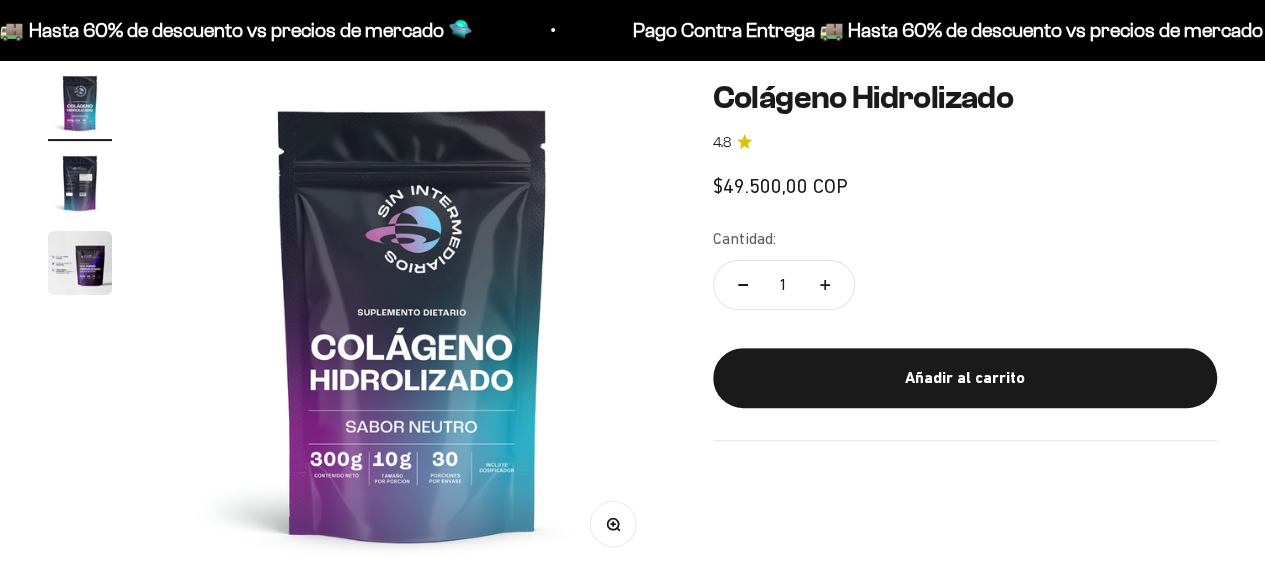 scroll, scrollTop: 186, scrollLeft: 0, axis: vertical 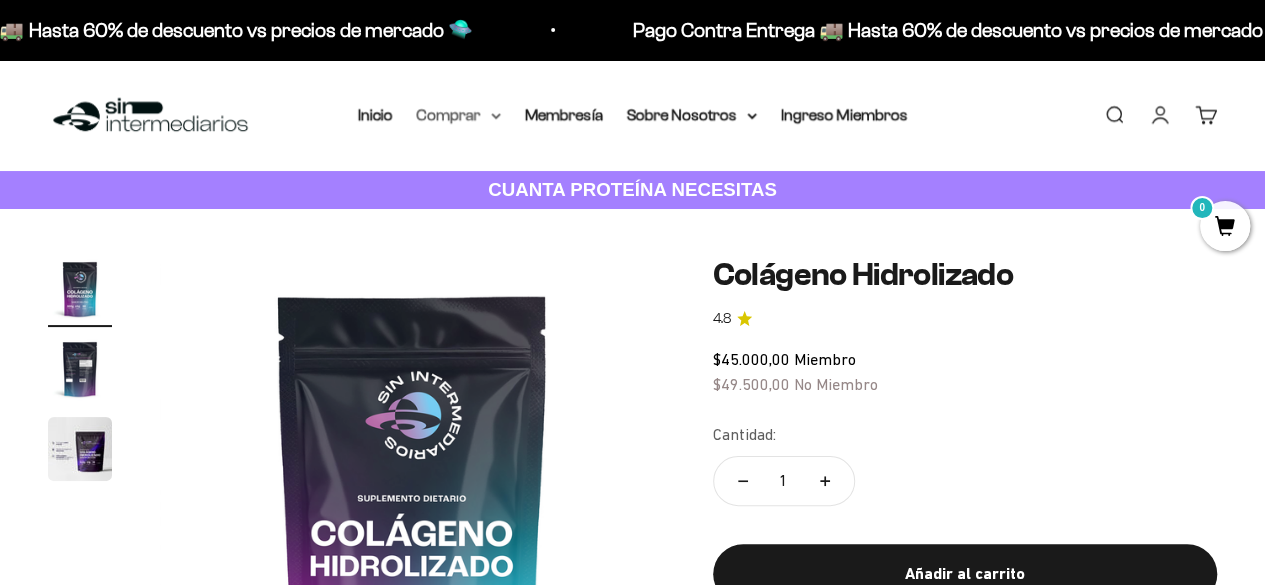 click 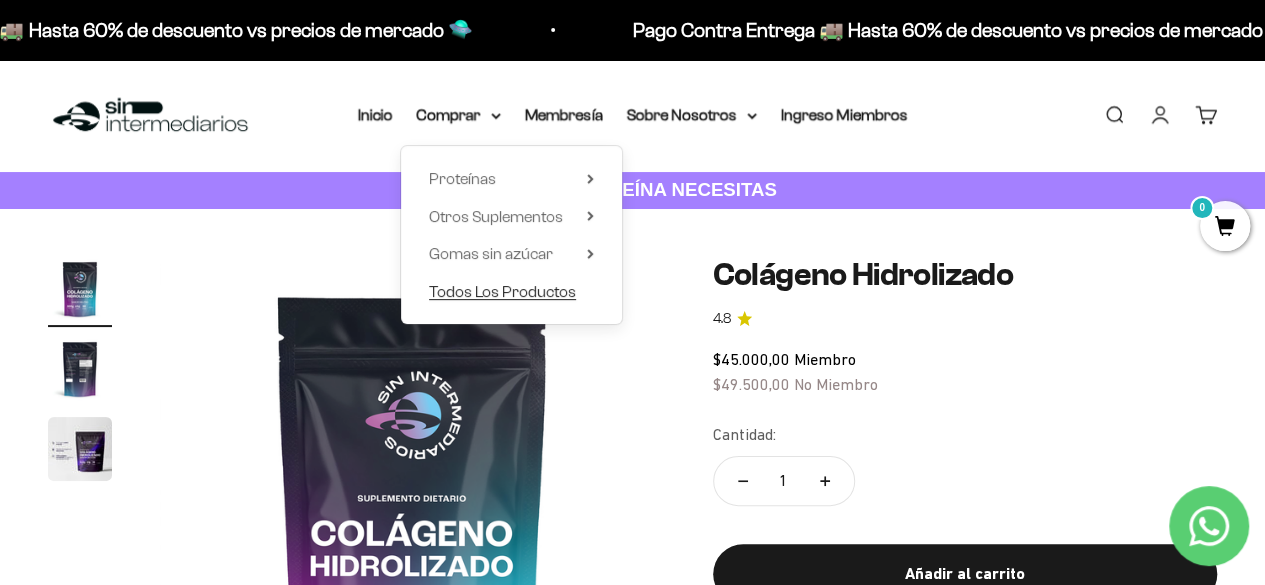 click on "Todos Los Productos" at bounding box center (502, 292) 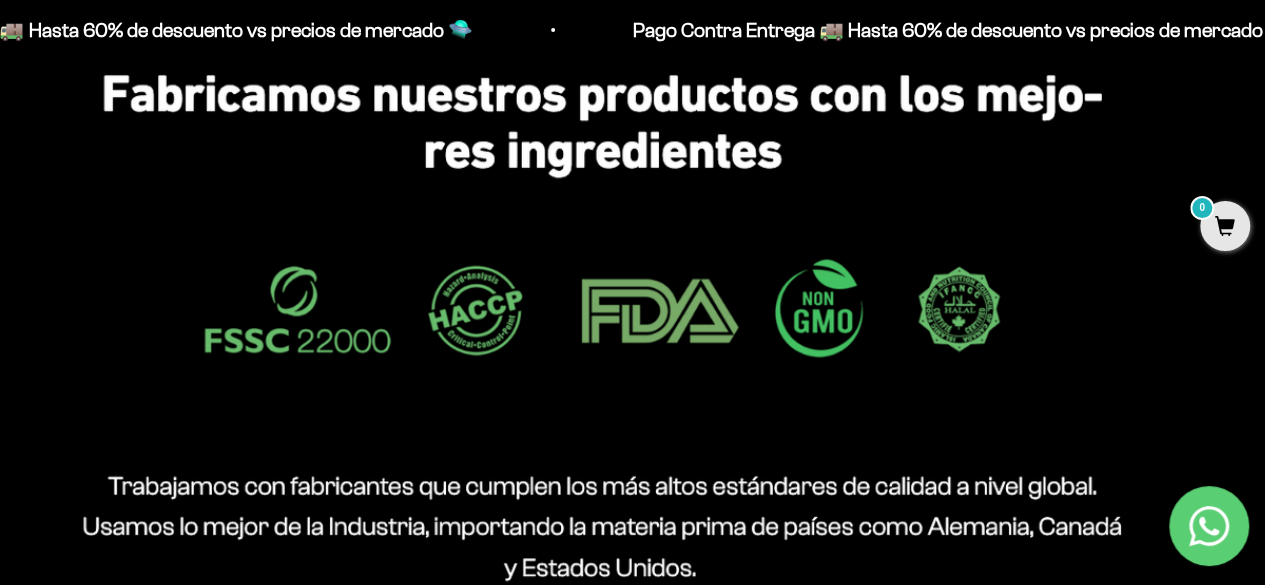 scroll, scrollTop: 3924, scrollLeft: 0, axis: vertical 